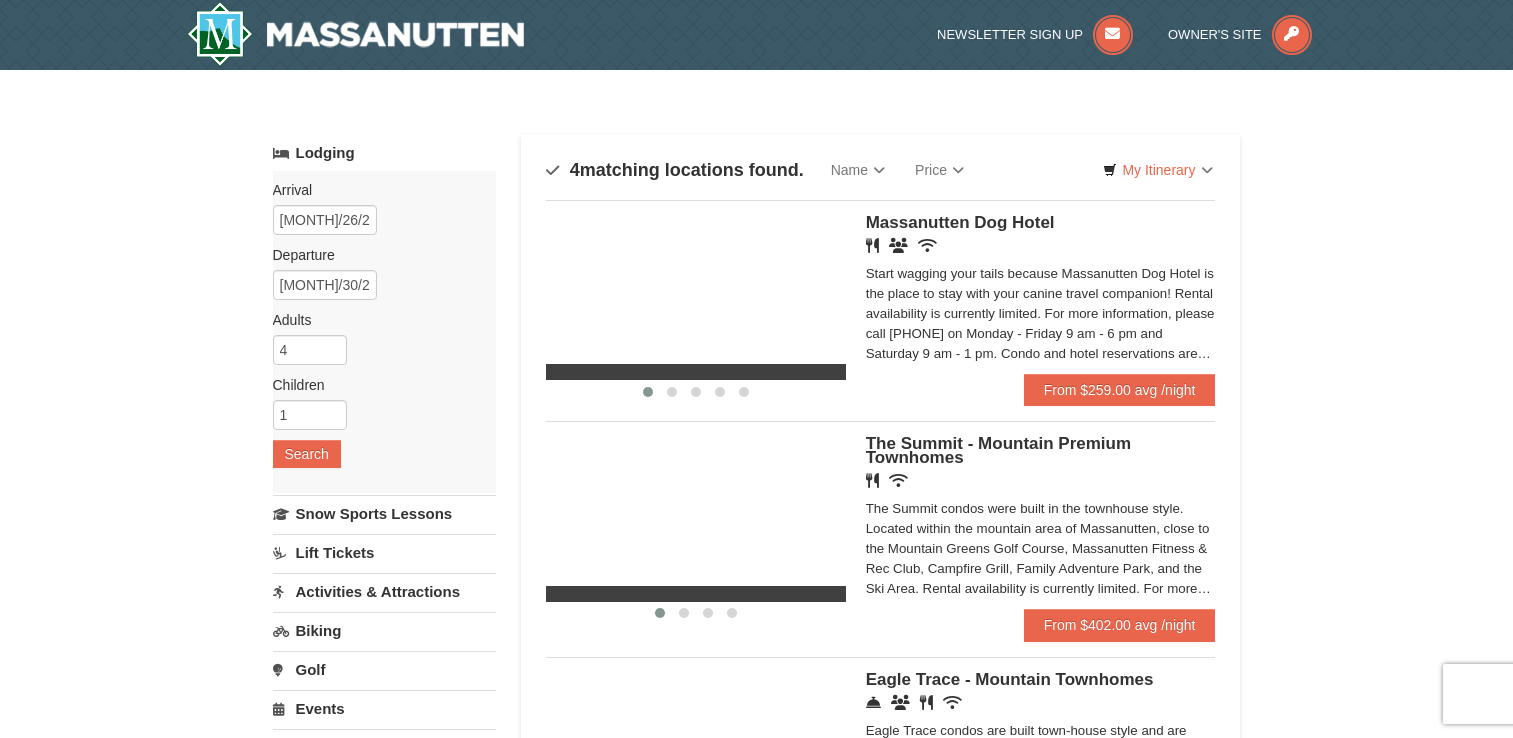scroll, scrollTop: 0, scrollLeft: 0, axis: both 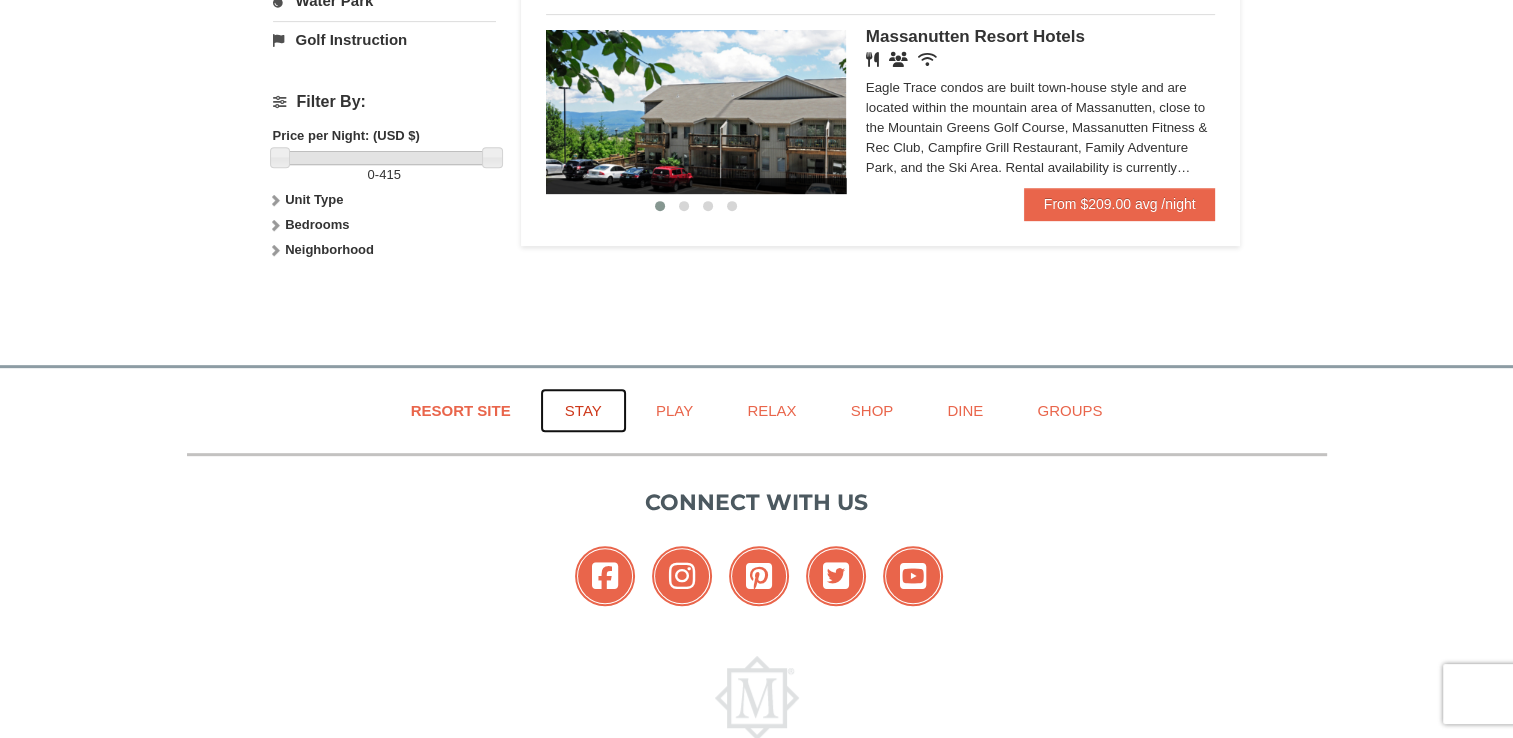 click on "Stay" at bounding box center [583, 410] 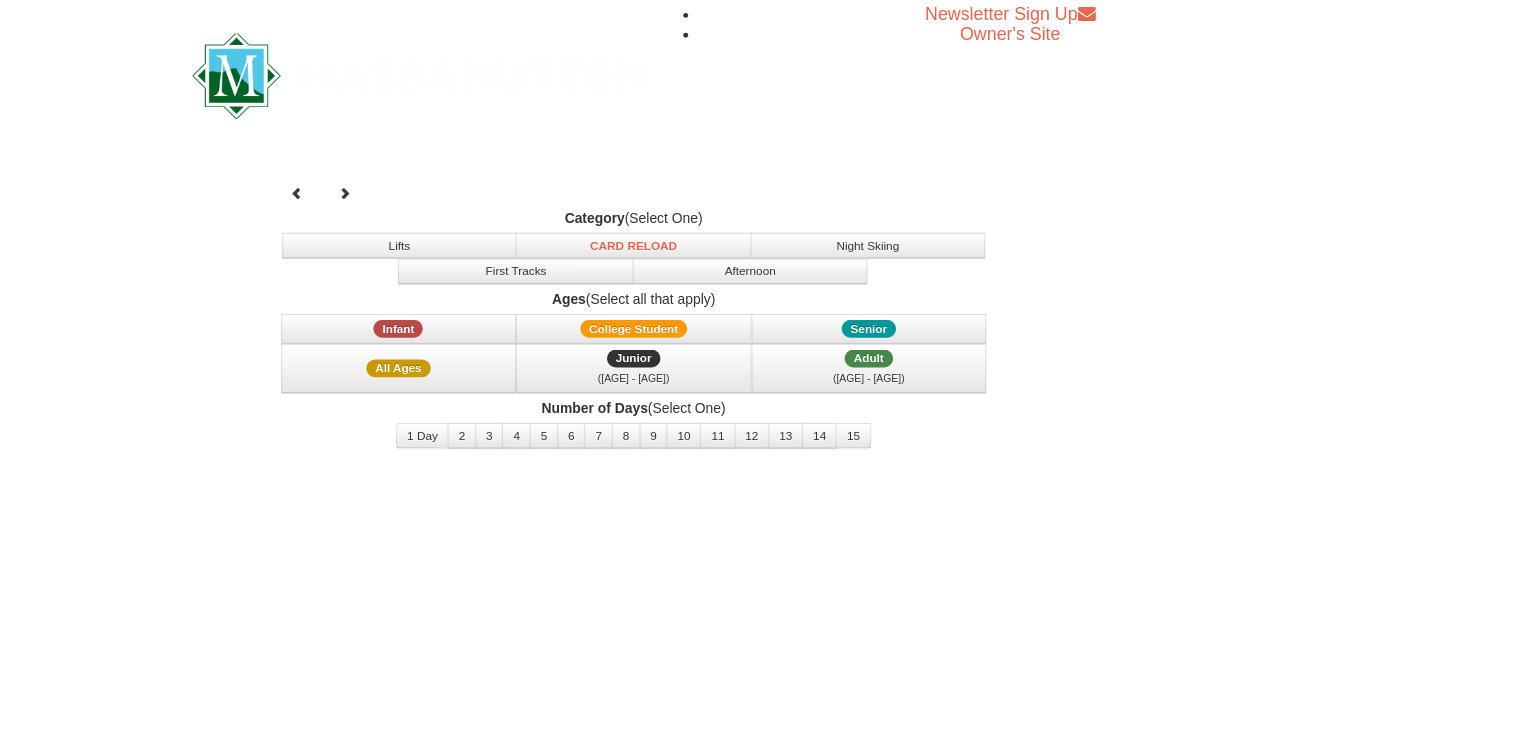 scroll, scrollTop: 0, scrollLeft: 0, axis: both 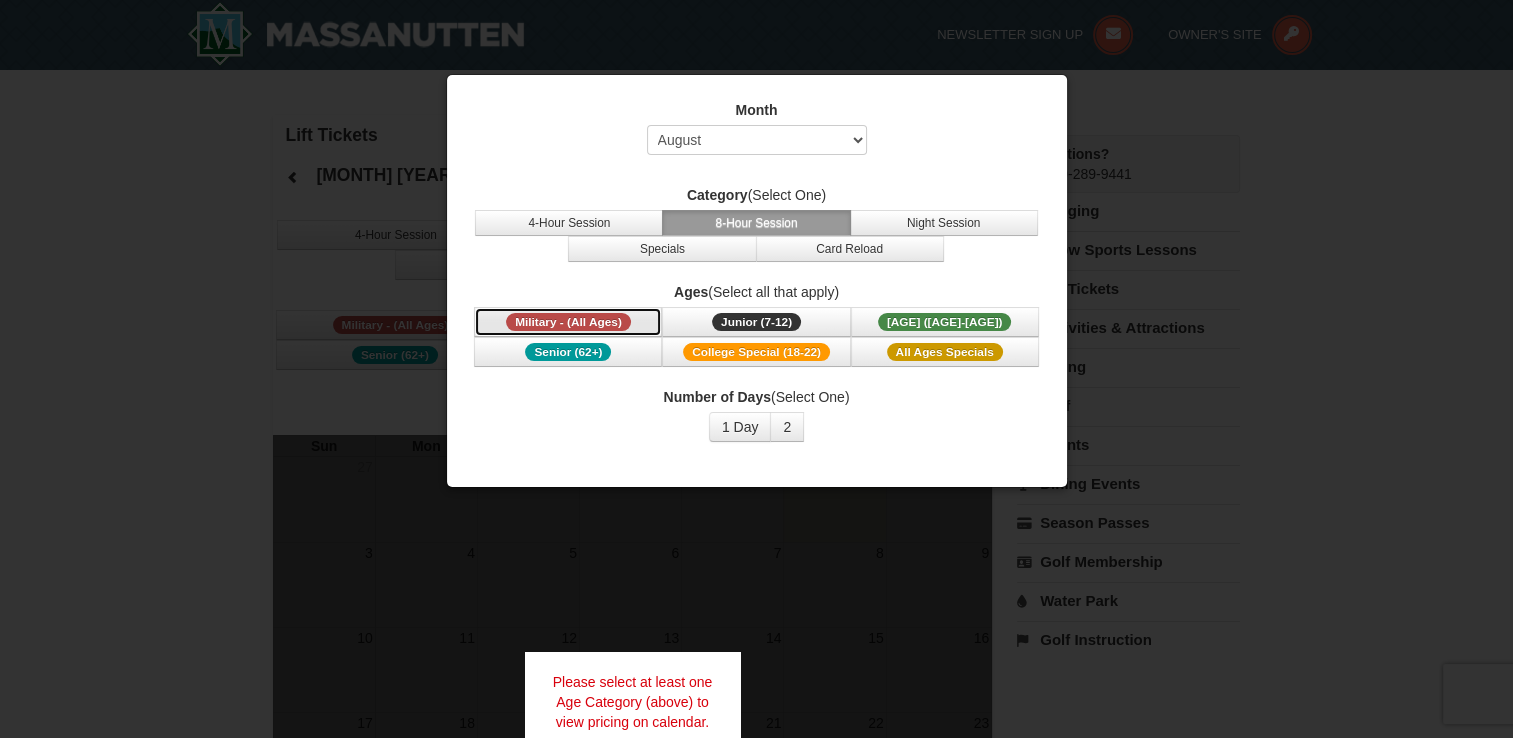 click on "Military - (All Ages)" at bounding box center [568, 322] 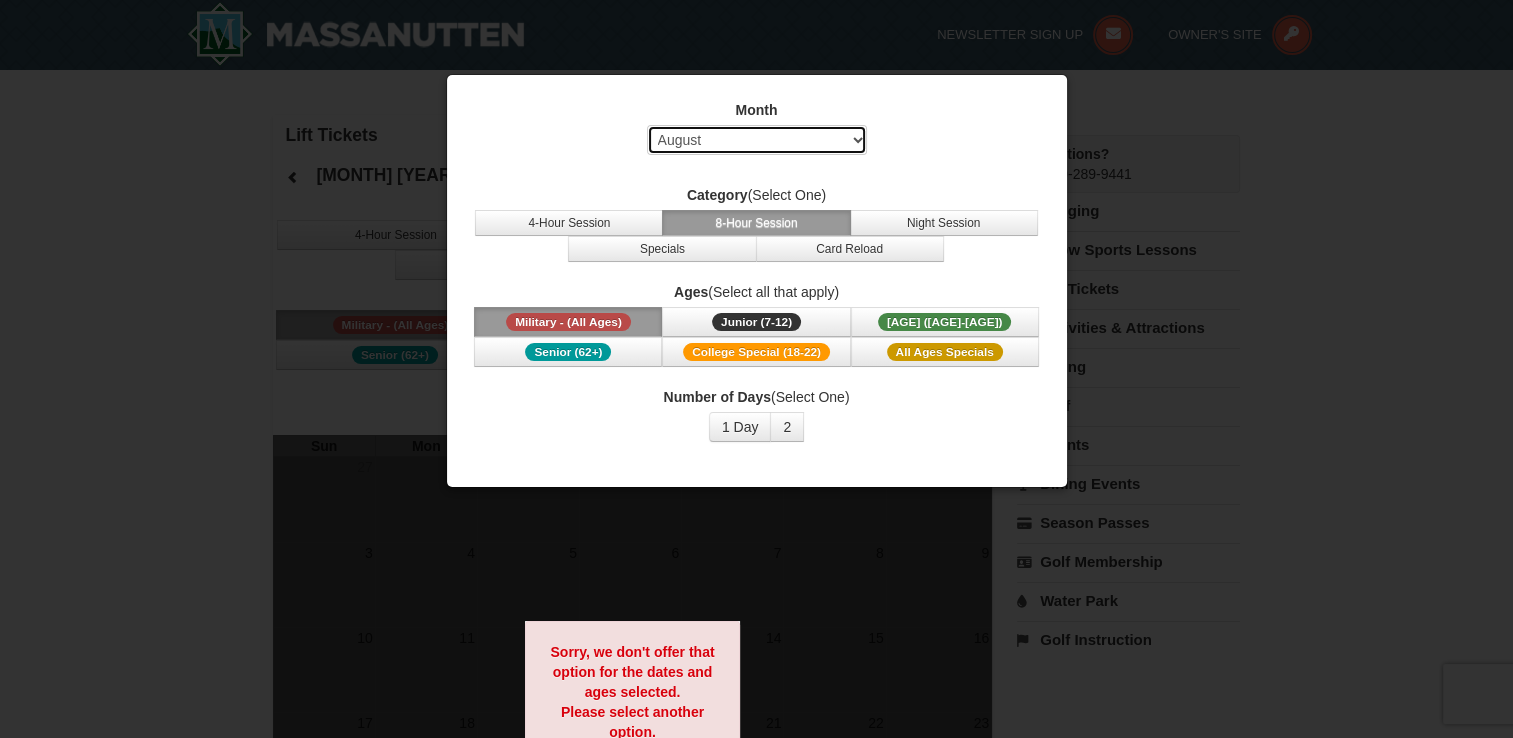 click on "Select August  September  October  November  December  January  February  March  April  May  June  July" at bounding box center (757, 140) 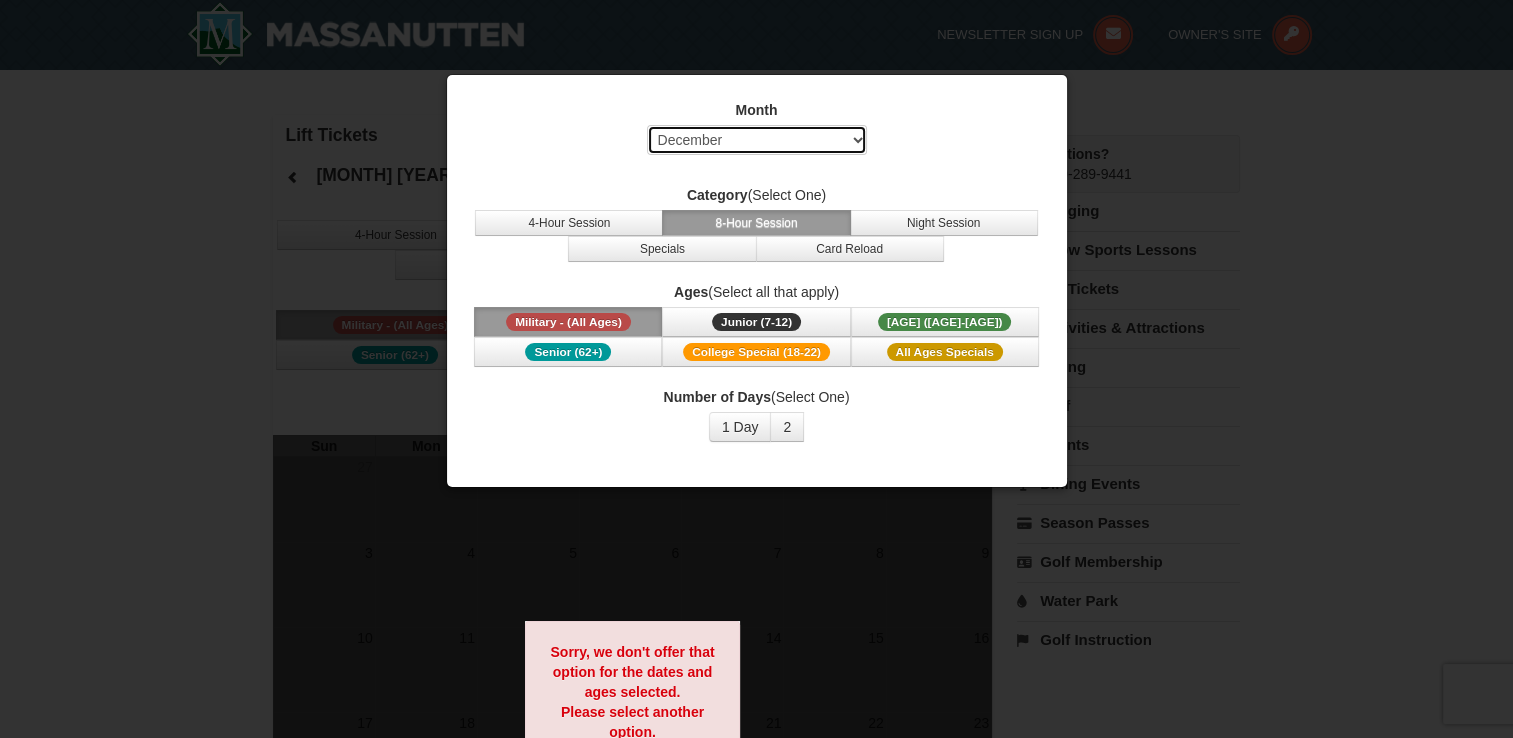 click on "Select August  September  October  November  December  January  February  March  April  May  June  July" at bounding box center (757, 140) 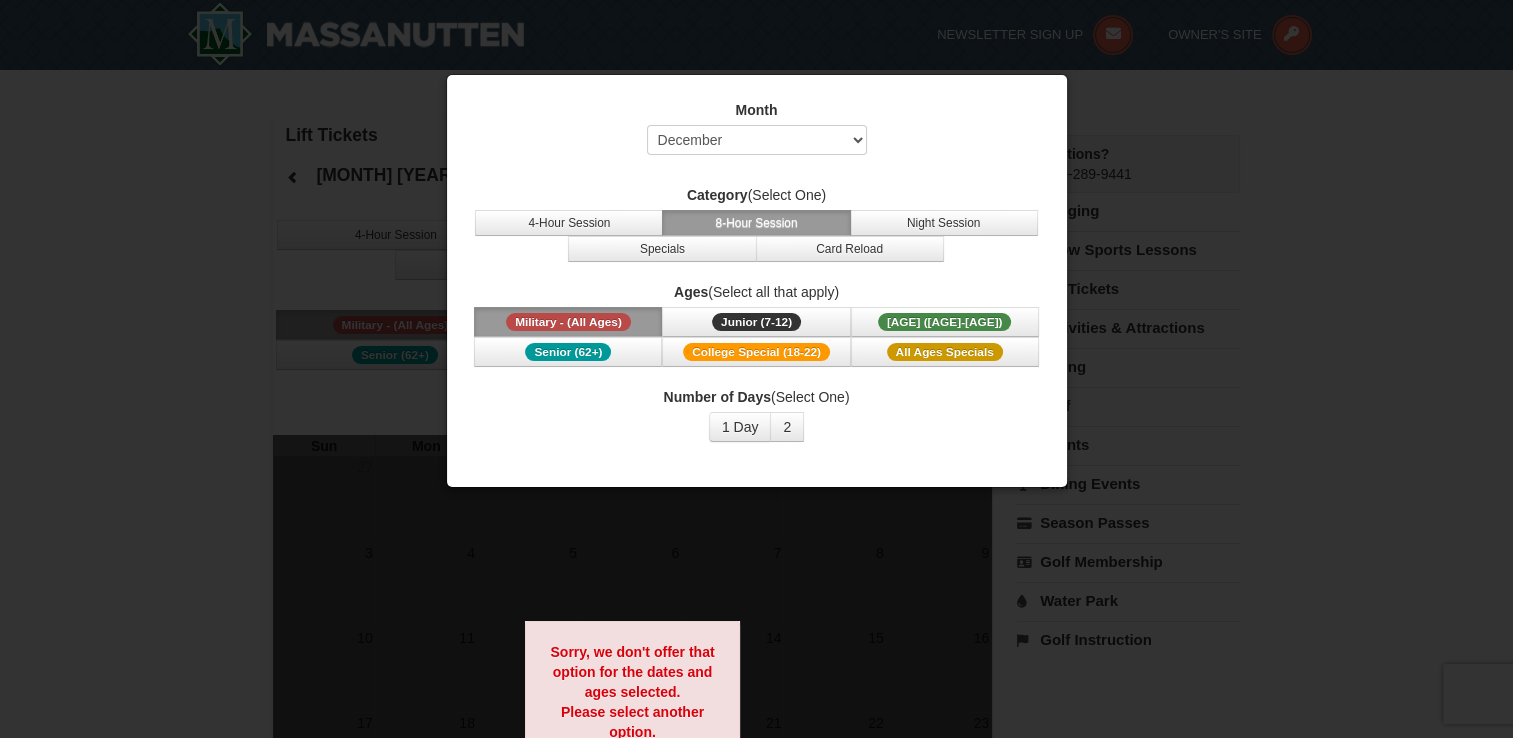 click on "Month
Select August  September  October  November  December  January  February  March  April  May  June  July
Category  (Select One)
4-Hour Session 8-Hour Session Night Session Specials Card Reload
Ages  (Select all that apply)
Military - (All Ages)
Junior (7-12)
(7 - 12)
Adult (13-61)
(13 - 61)
Senior (62+)
College Special (18-22)" at bounding box center [757, 271] 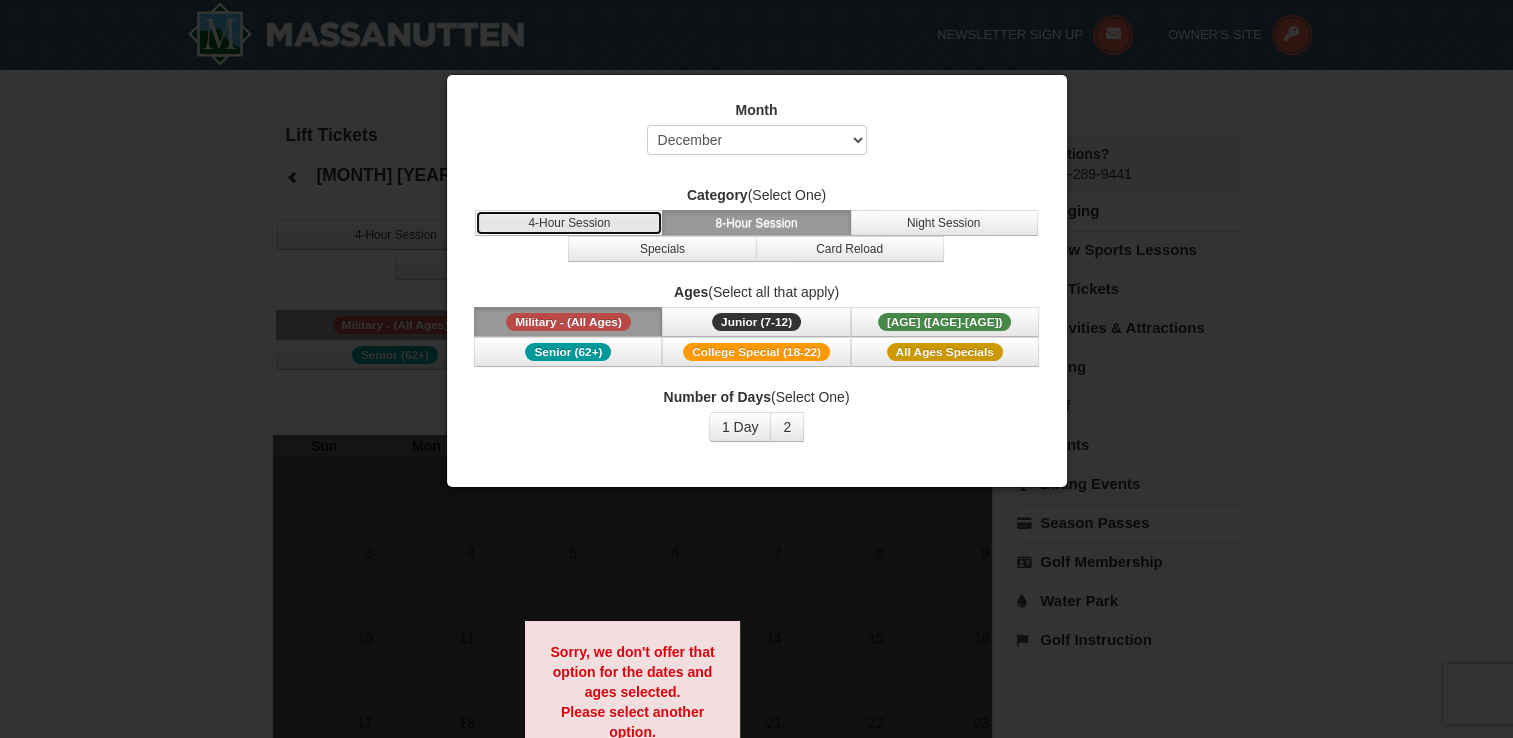click on "4-Hour Session" at bounding box center (569, 223) 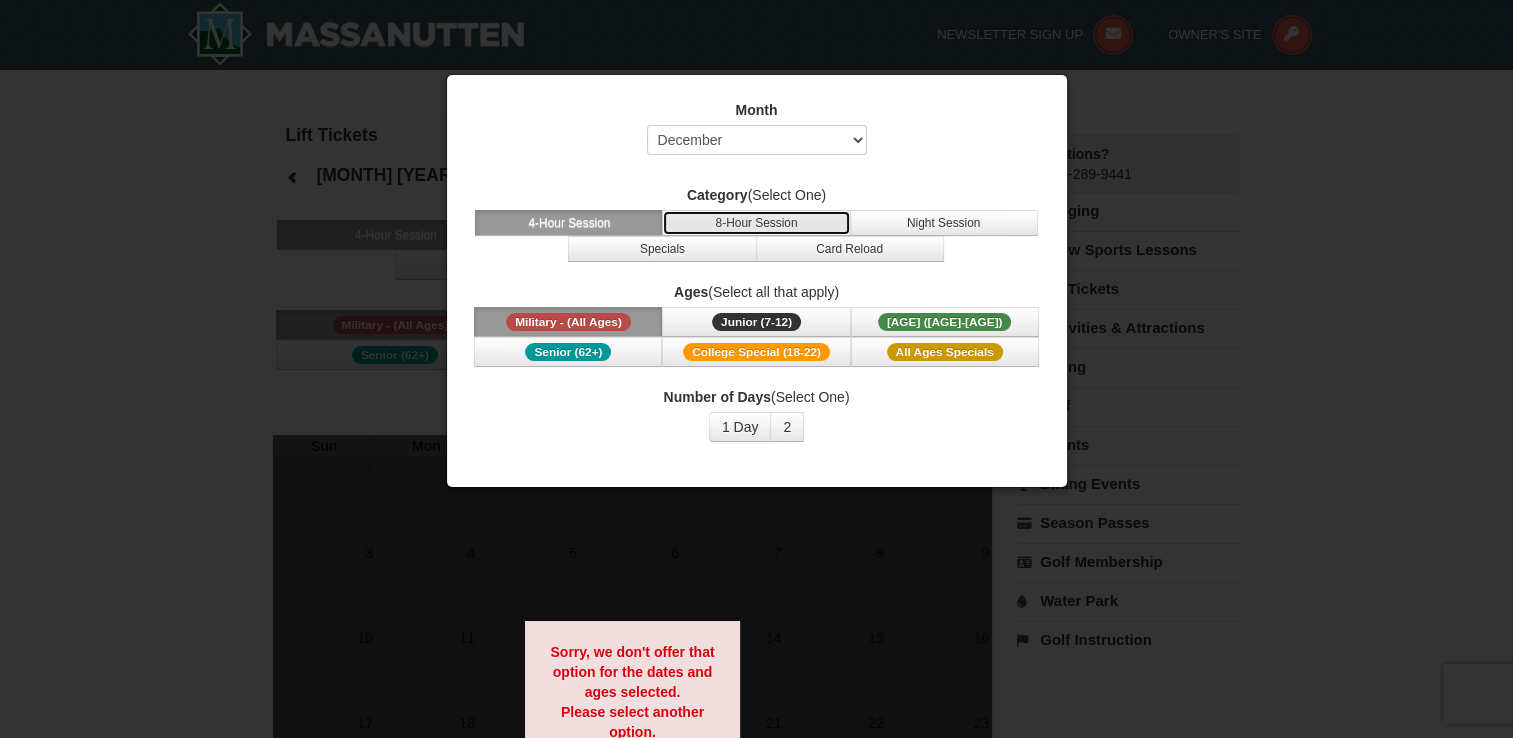 click on "8-Hour Session" at bounding box center (756, 223) 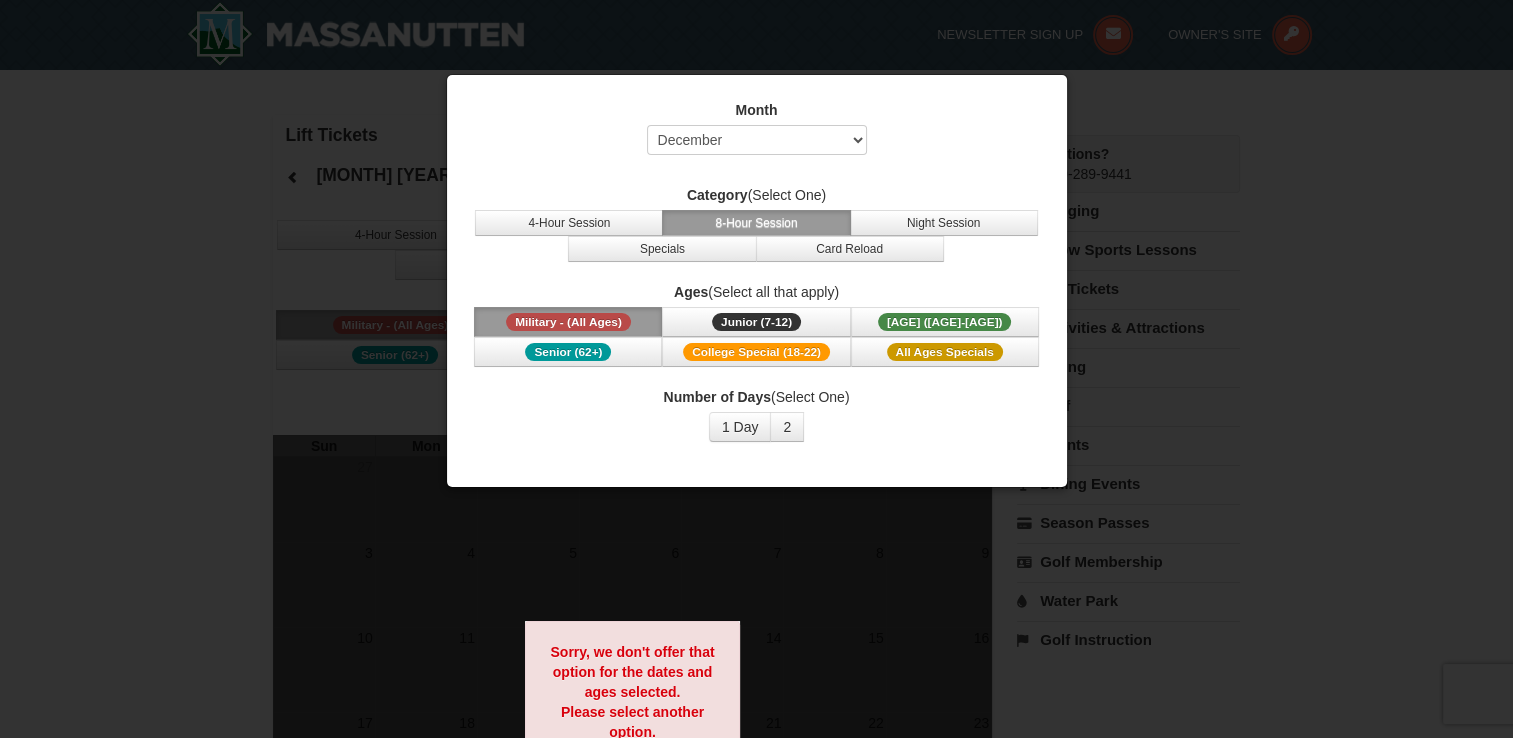 click at bounding box center (756, 369) 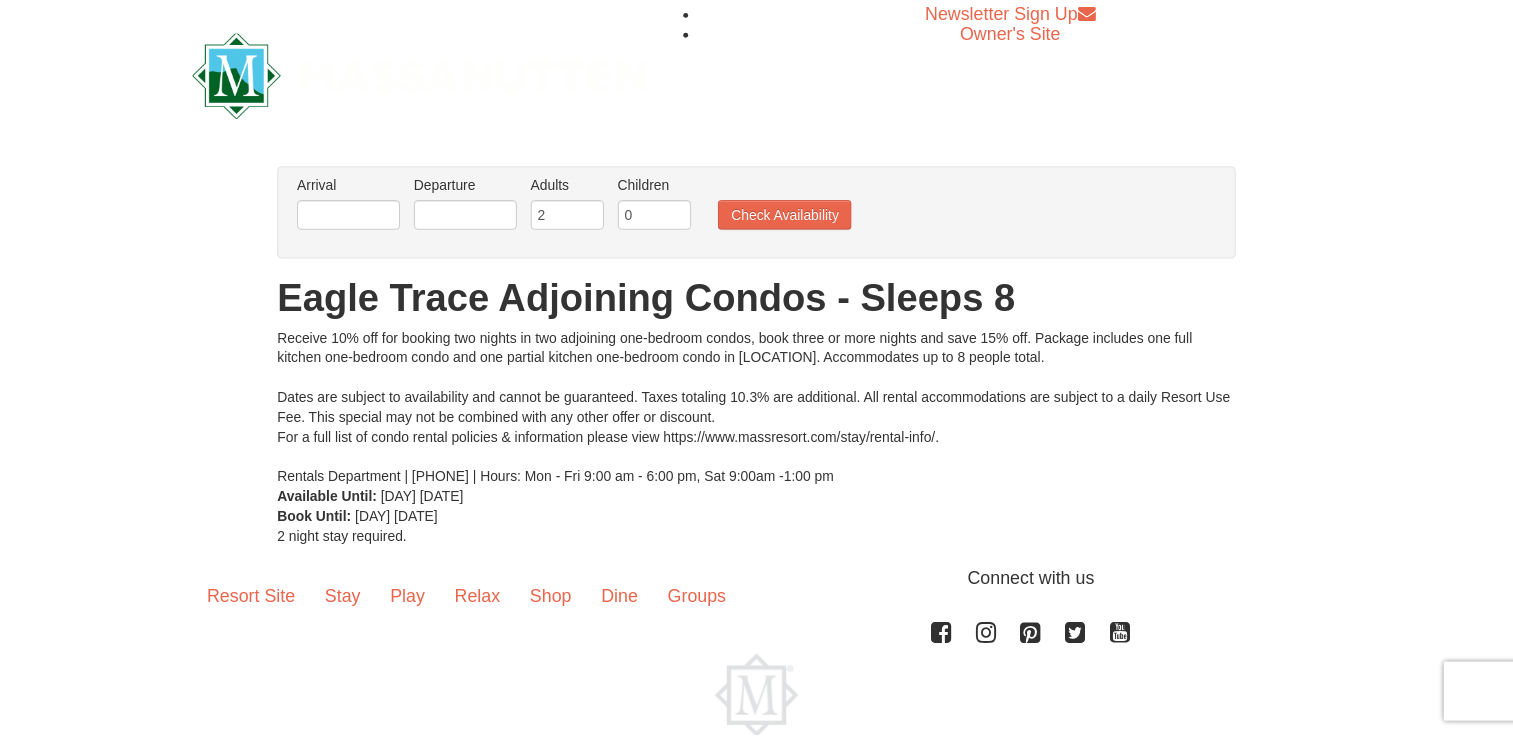 scroll, scrollTop: 0, scrollLeft: 0, axis: both 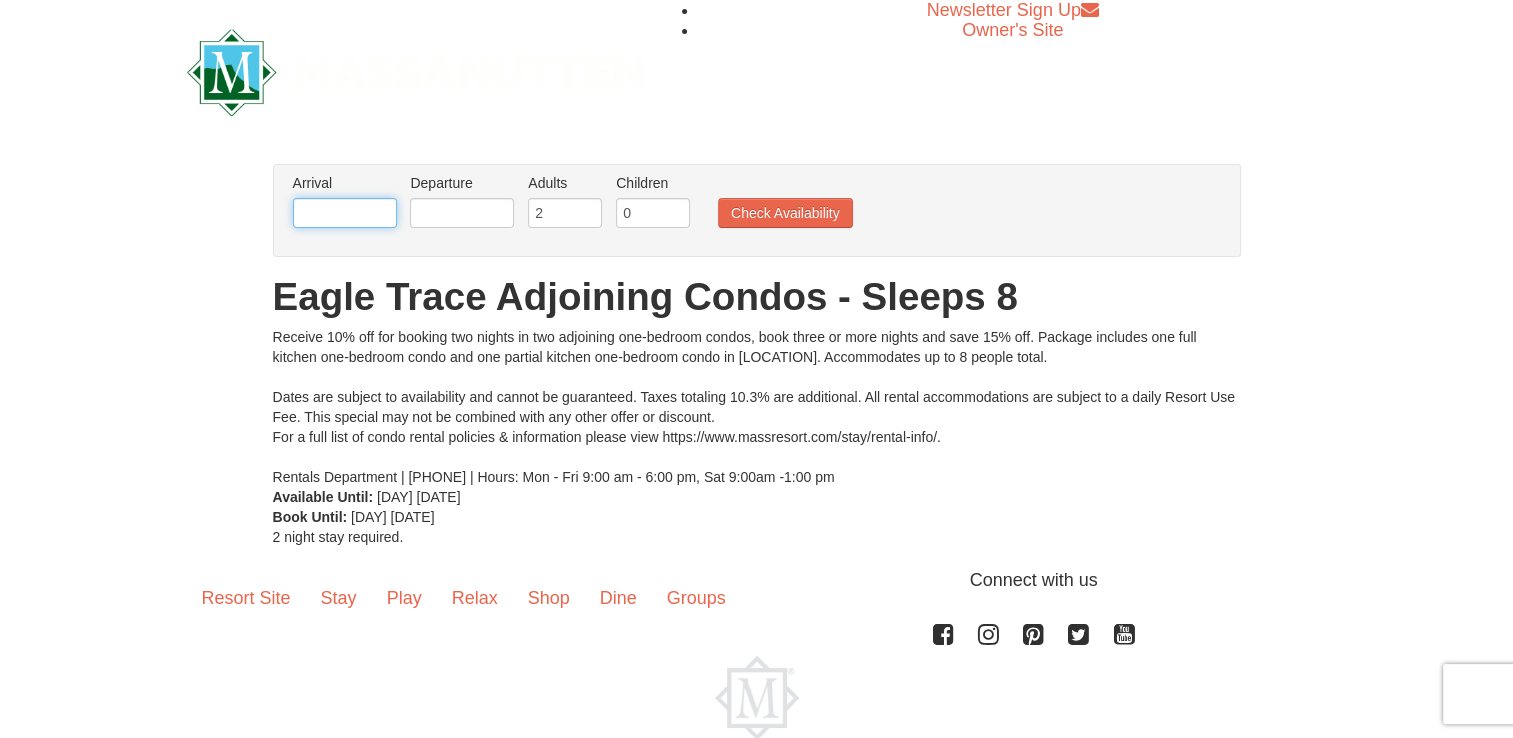 click at bounding box center [345, 213] 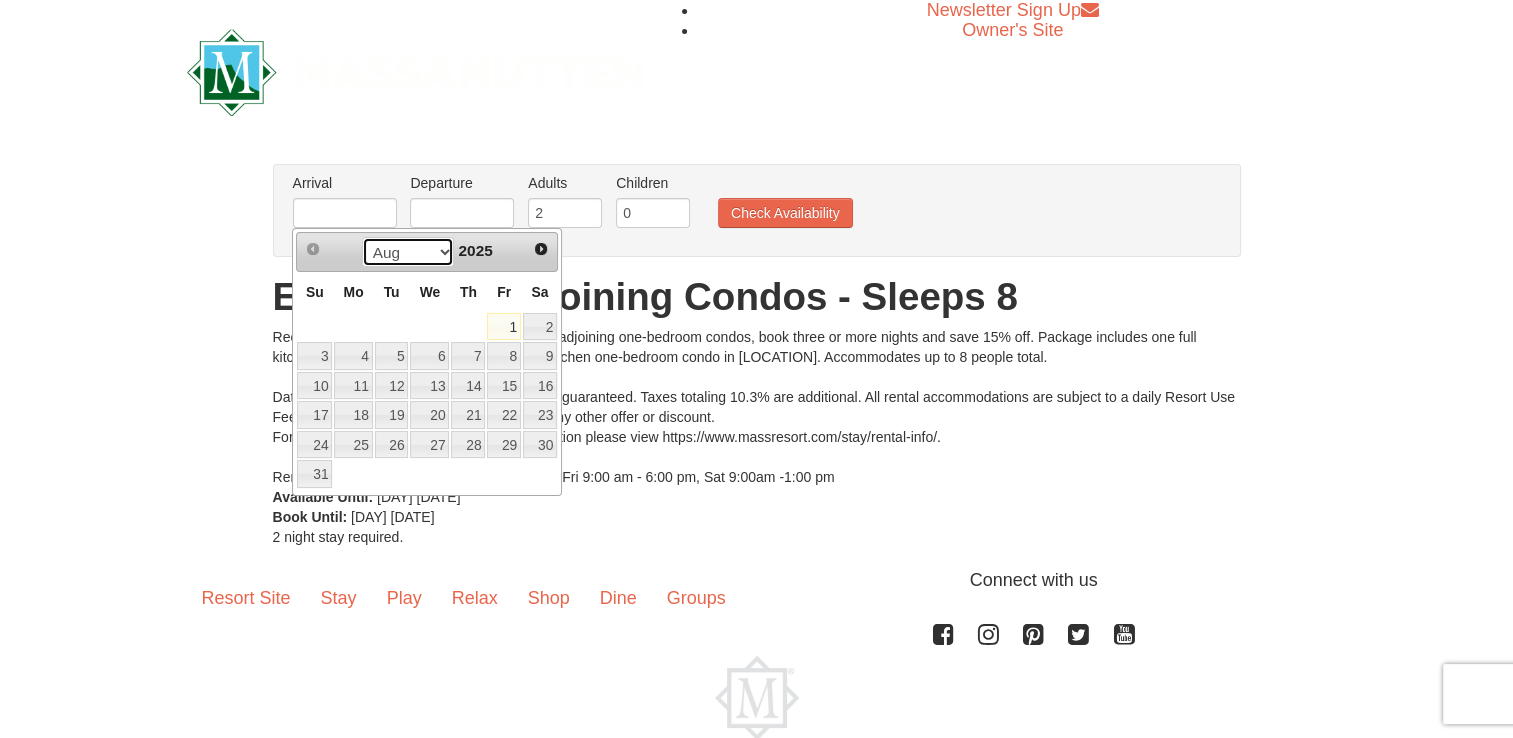 click on "Aug Sep Oct Nov Dec" at bounding box center (408, 252) 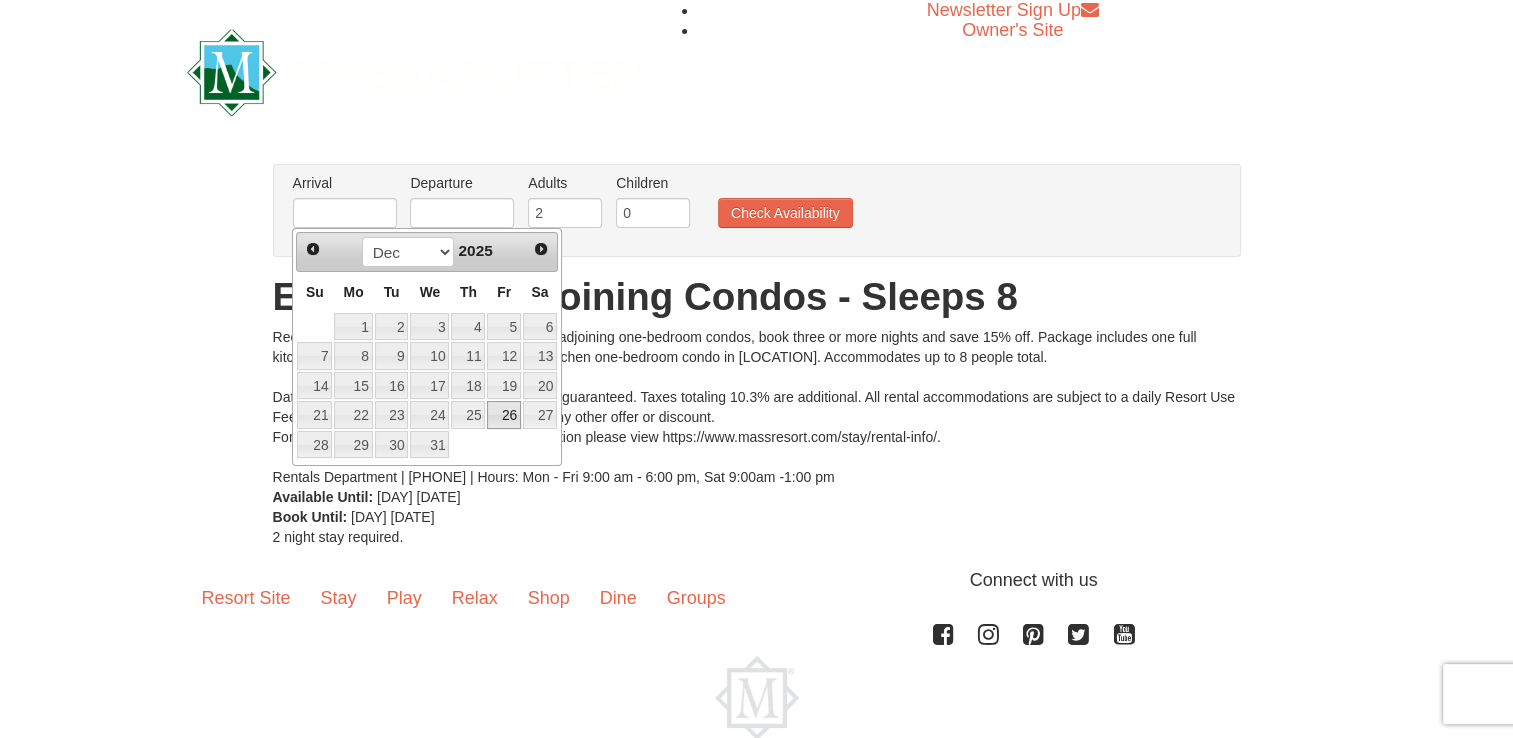 click on "26" at bounding box center [504, 415] 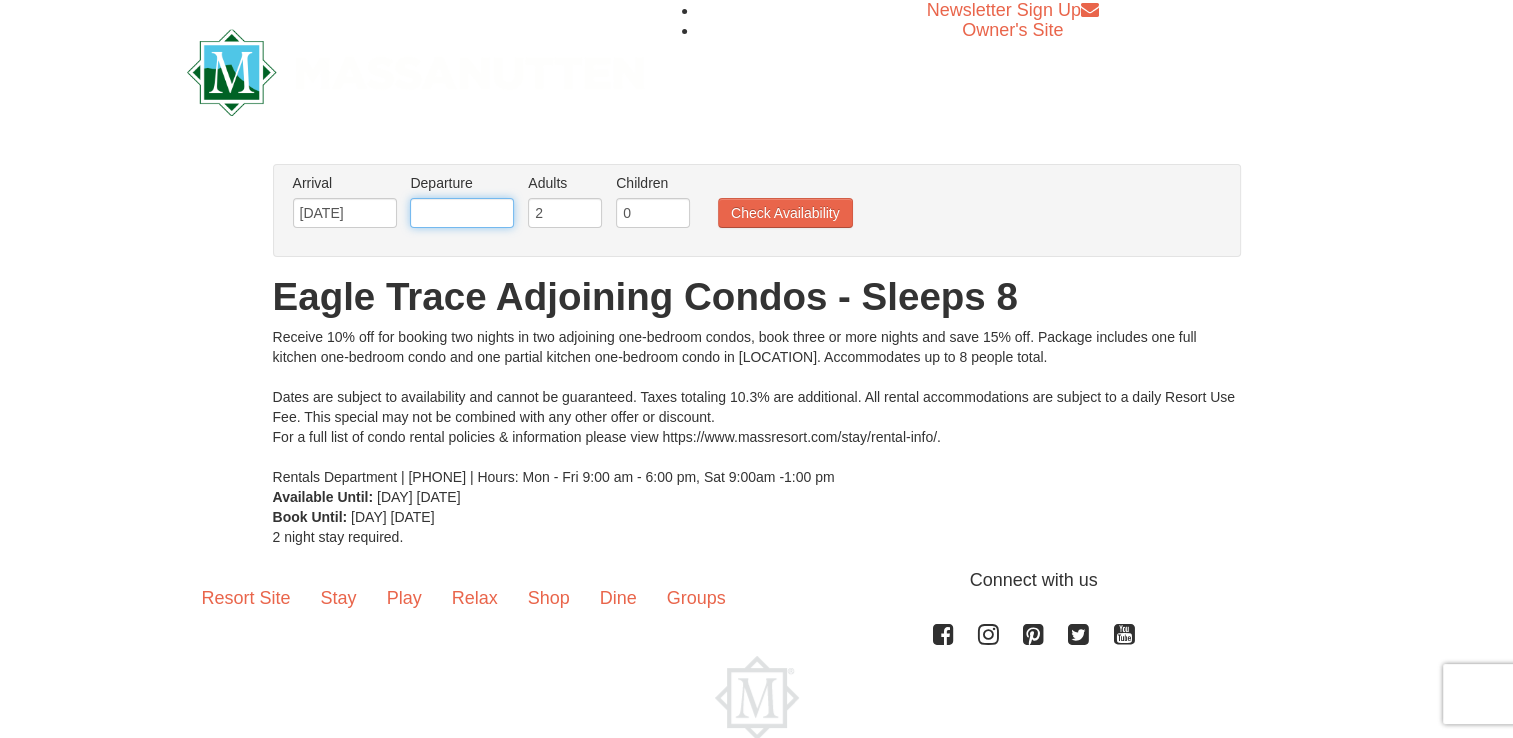 click at bounding box center (462, 213) 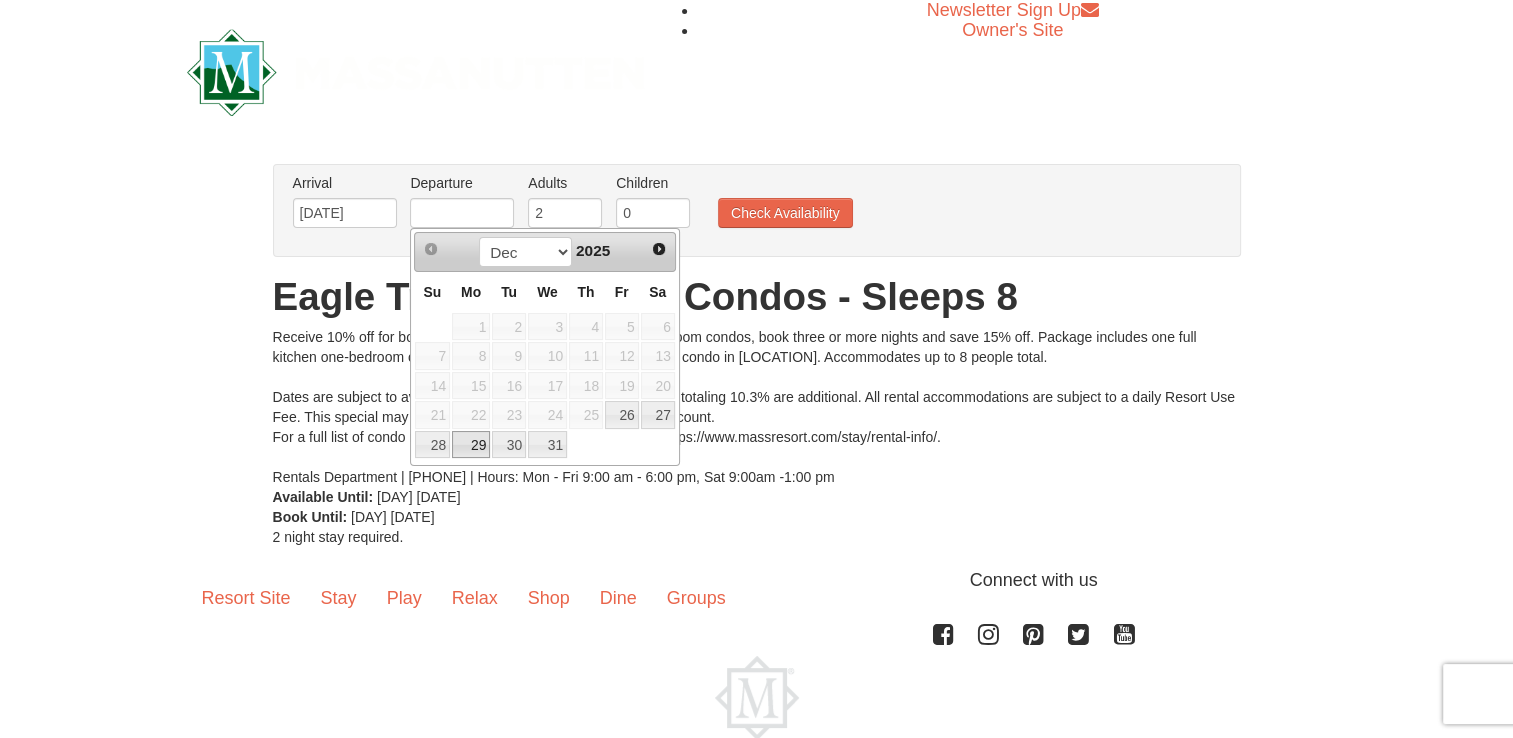 click on "29" at bounding box center (471, 445) 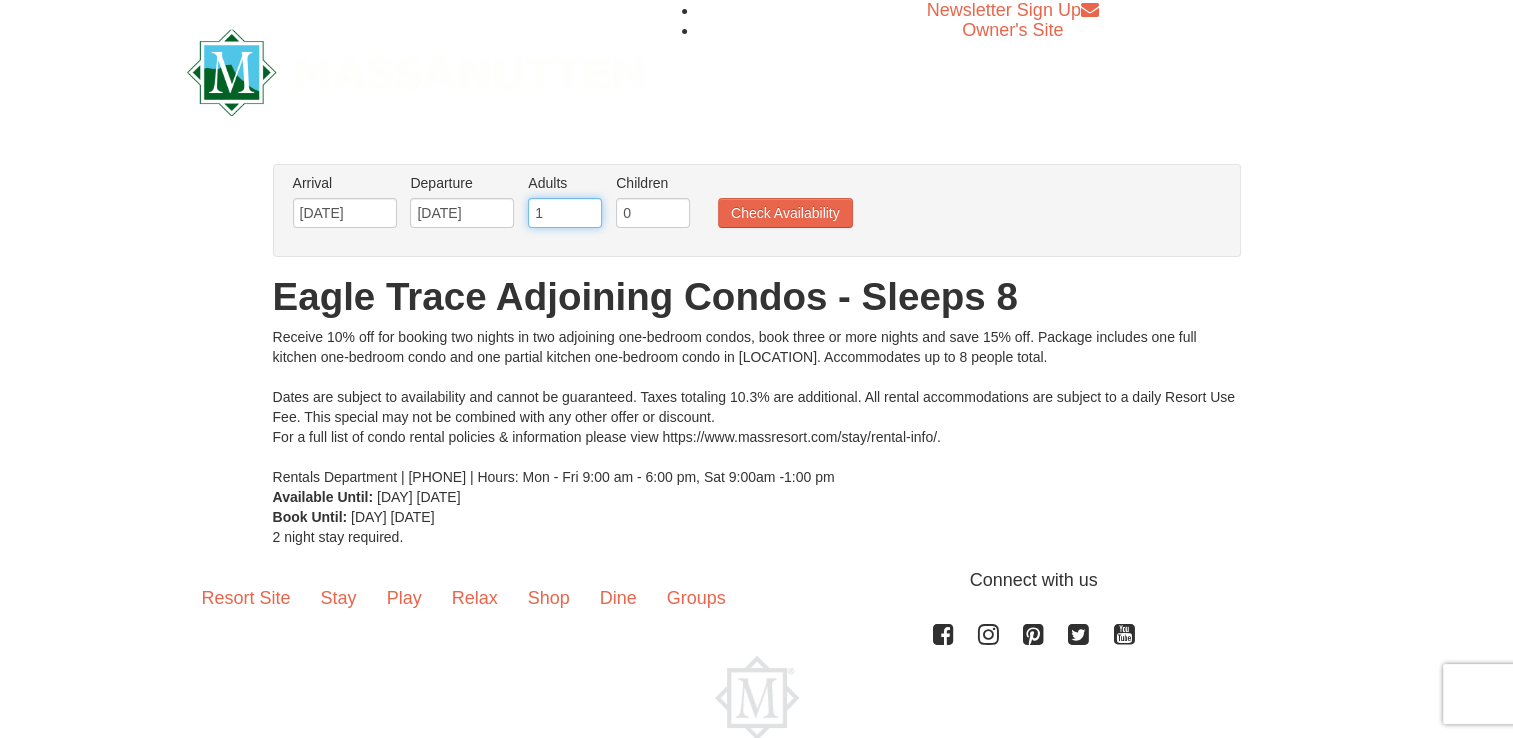 click on "1" at bounding box center [565, 213] 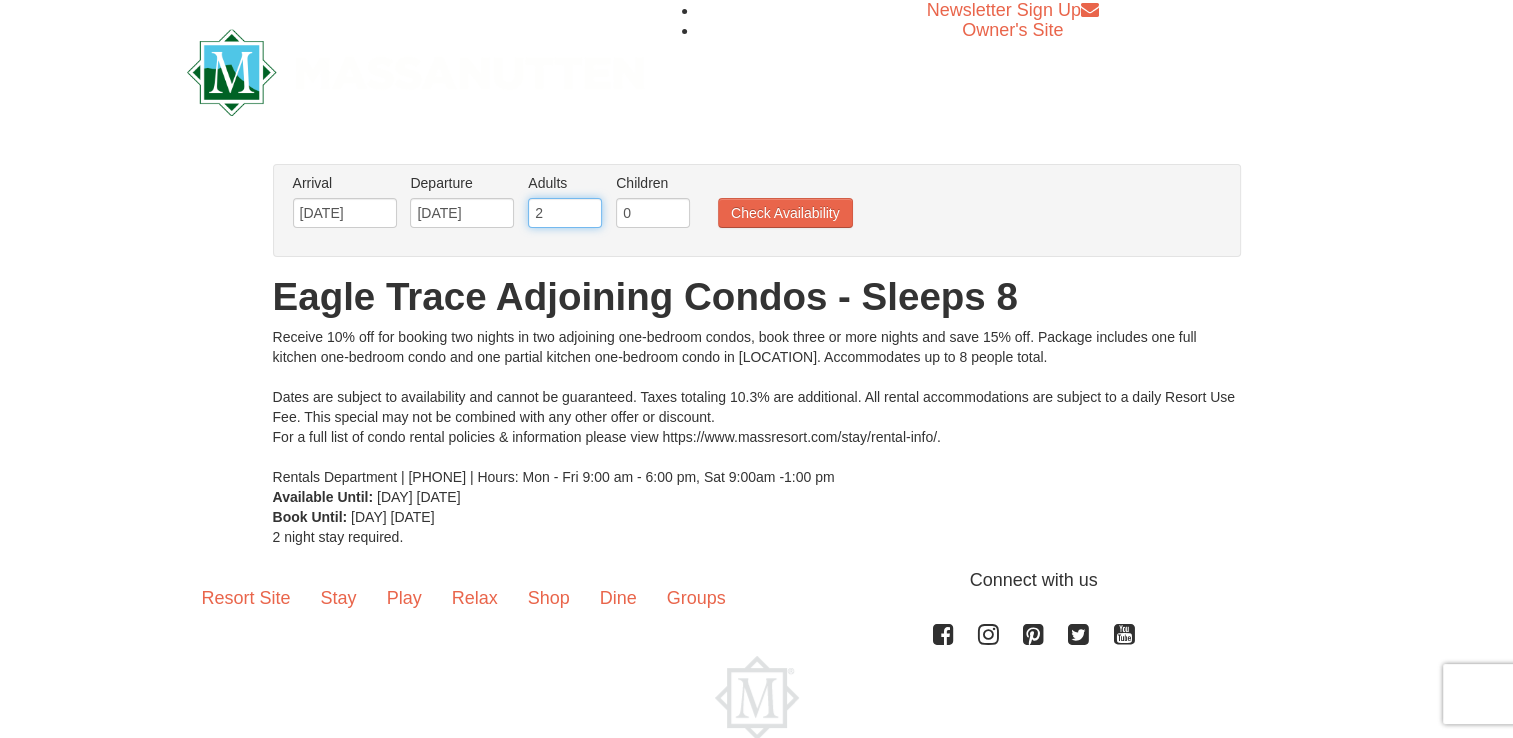 click on "2" at bounding box center [565, 213] 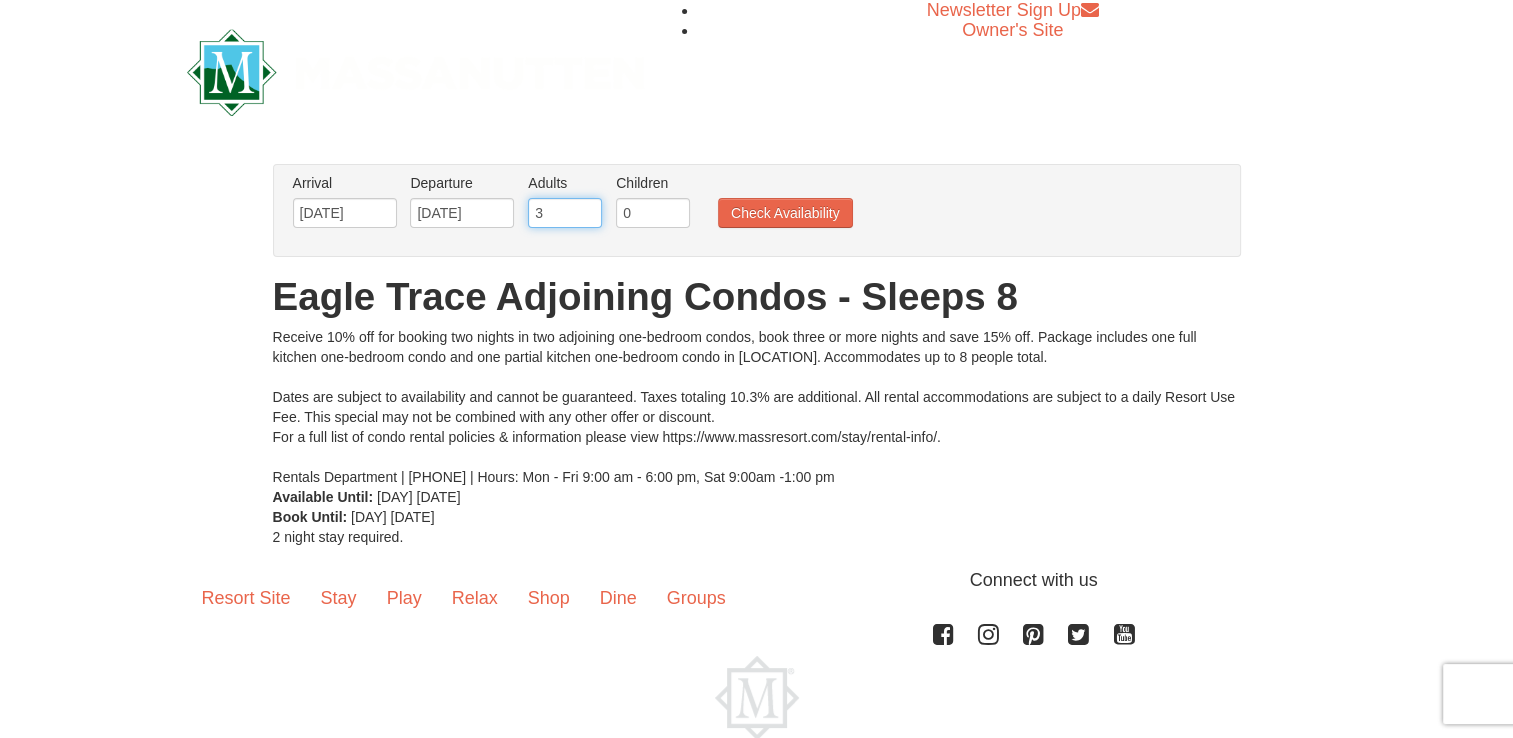 click on "3" at bounding box center (565, 213) 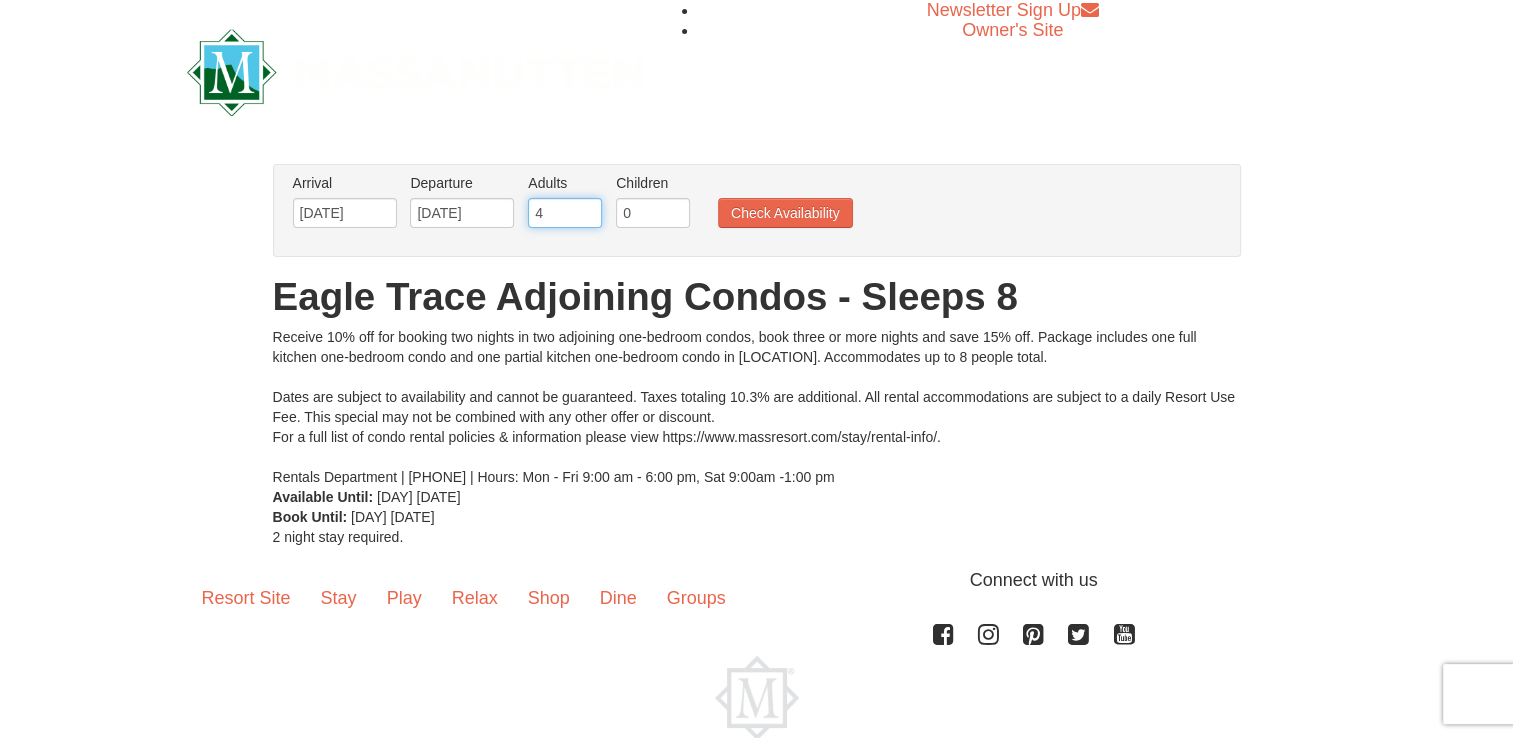 type on "4" 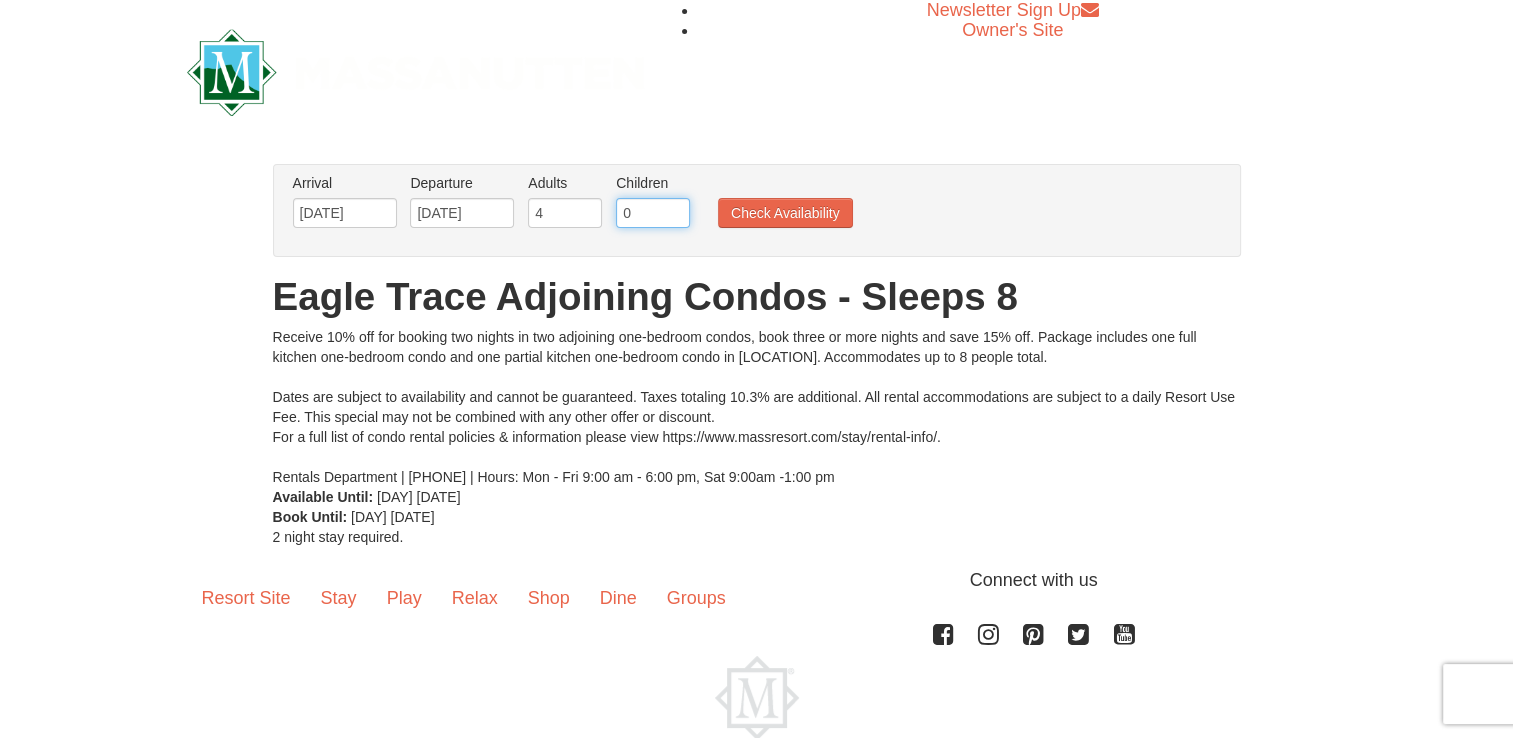 click on "0" at bounding box center (653, 213) 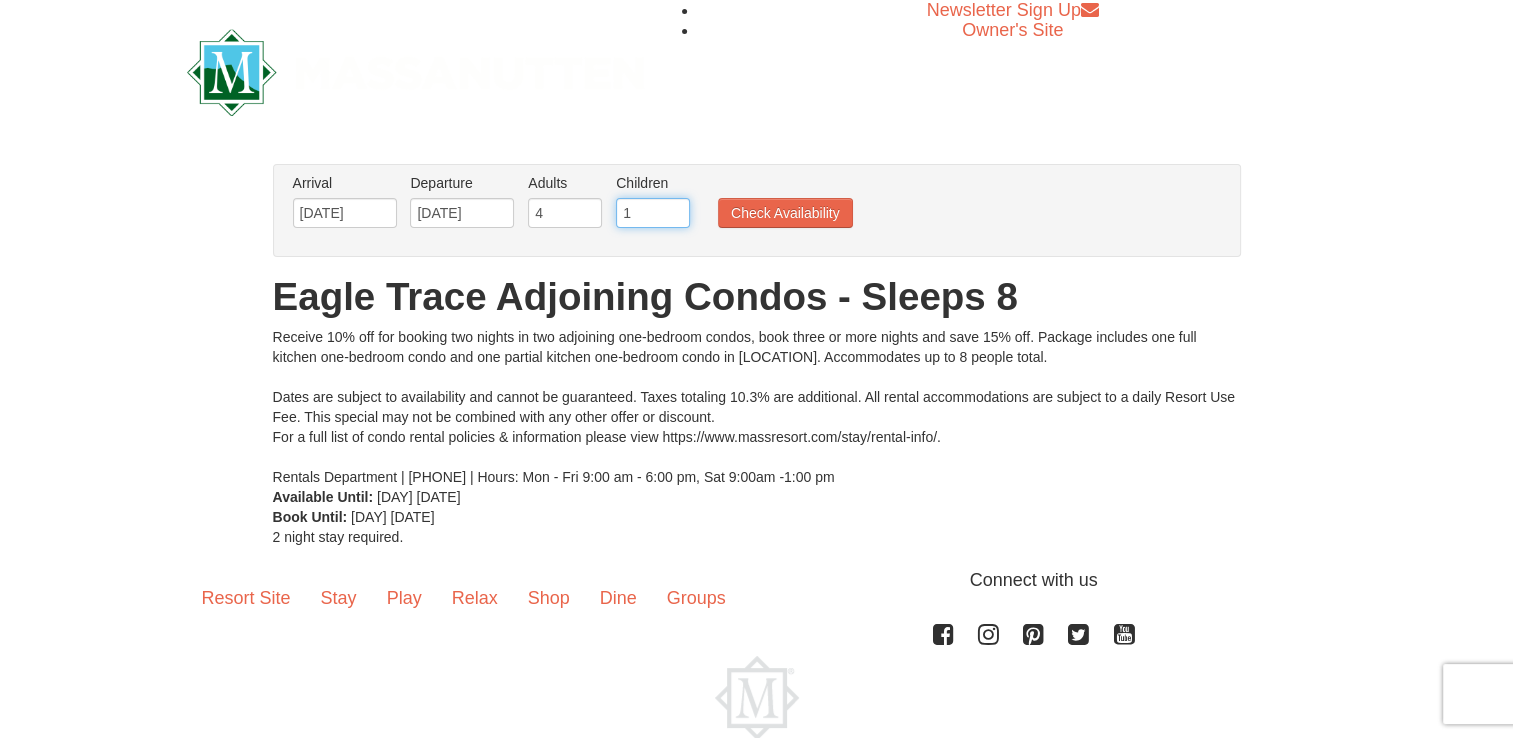 type on "1" 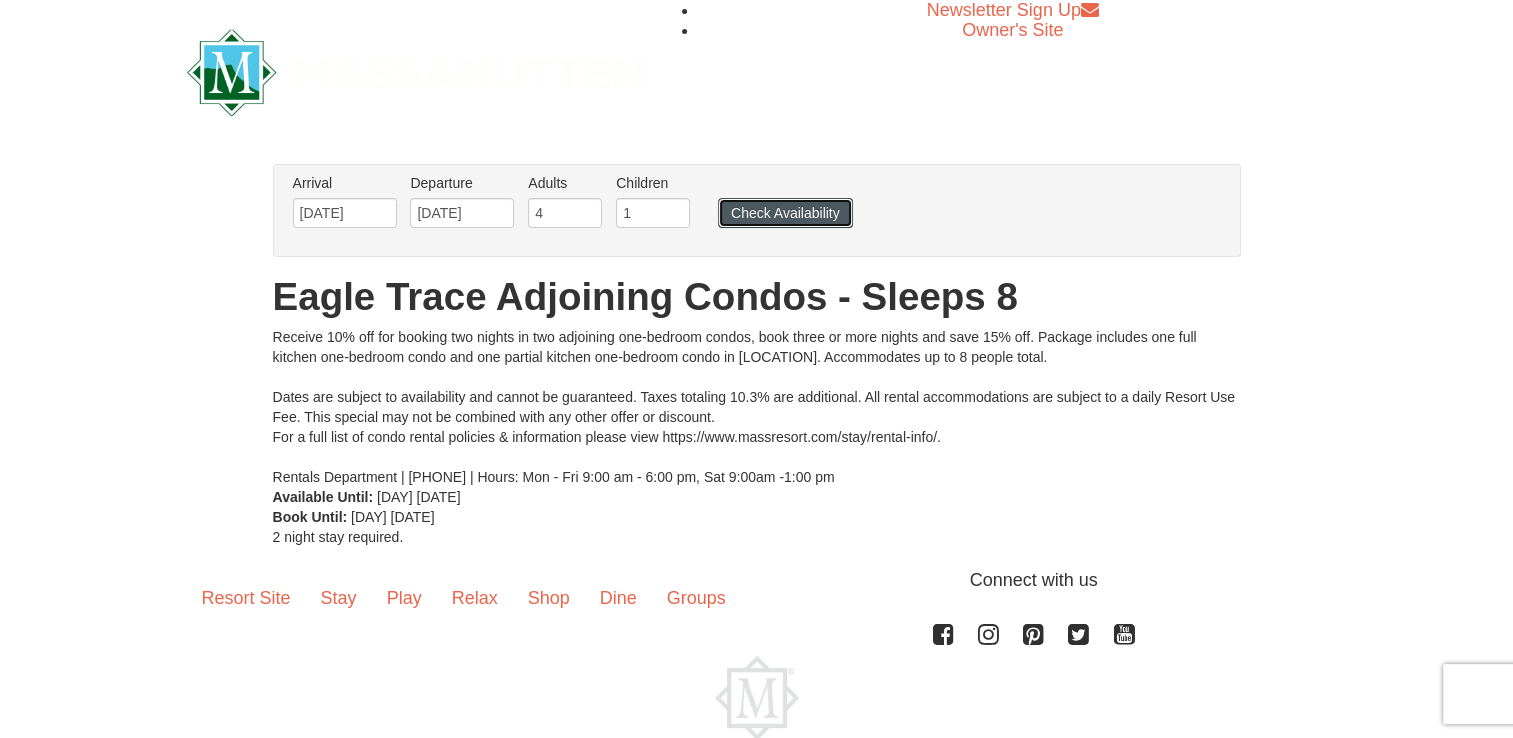click on "Check Availability" at bounding box center [785, 213] 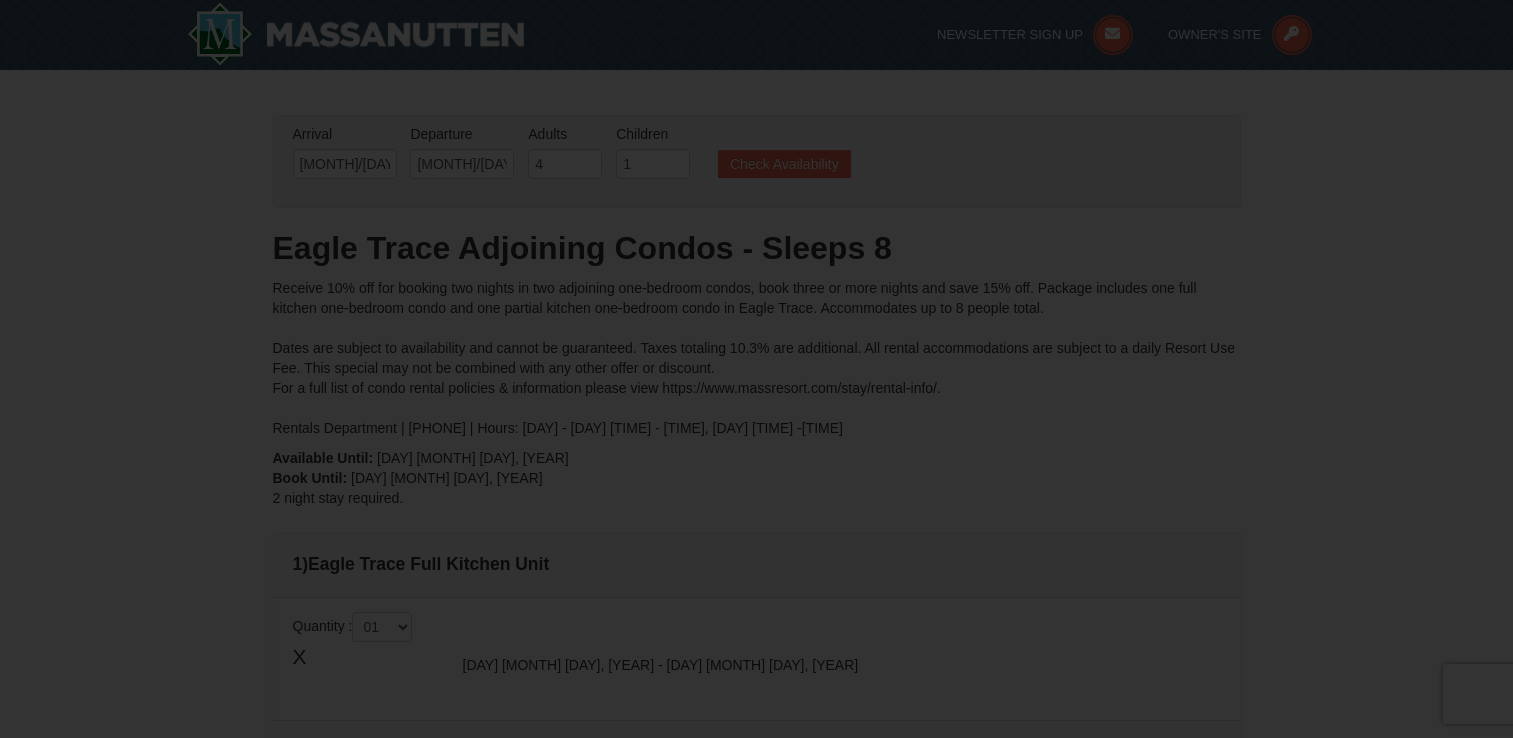 scroll, scrollTop: 214, scrollLeft: 0, axis: vertical 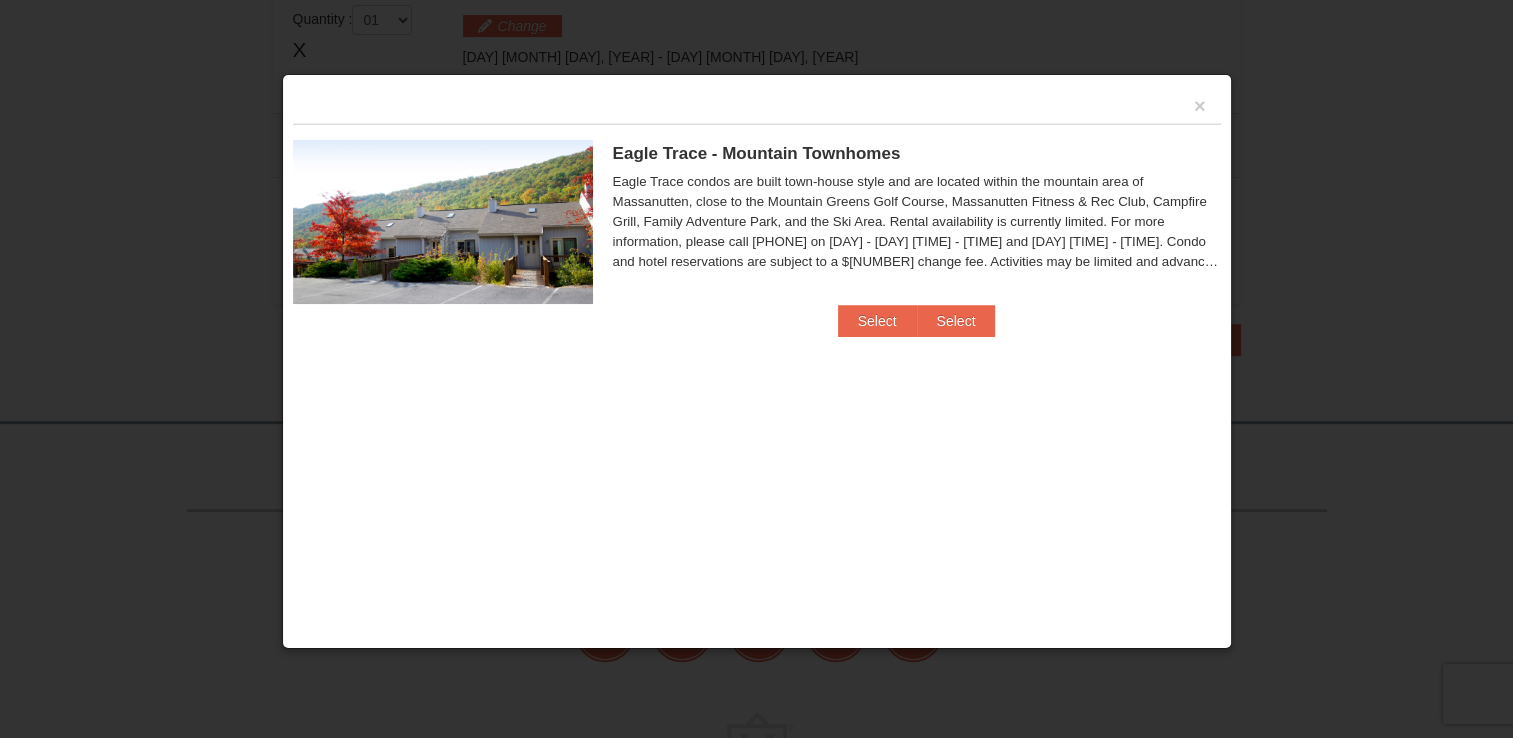 click on "Eagle Trace condos are built town-house style and are located within the mountain area of Massanutten, close to the Mountain Greens Golf Course, Massanutten Fitness & Rec Club, Campfire Grill, Family Adventure Park, and the Ski Area.
Rental availability is currently limited. For more information, please call [PHONE] on [DAY] - [DAY] [TIME] - [TIME] and [DAY] [TIME] - [TIME]. Condo and hotel reservations are subject to a $[NUMBER] change fee.
Activities may be limited and advance sign-ups and ticket purchases required. For more information please visit https://www.massresort.com. Thank you for your patience and understanding. We look forward to welcoming you!" at bounding box center [917, 222] 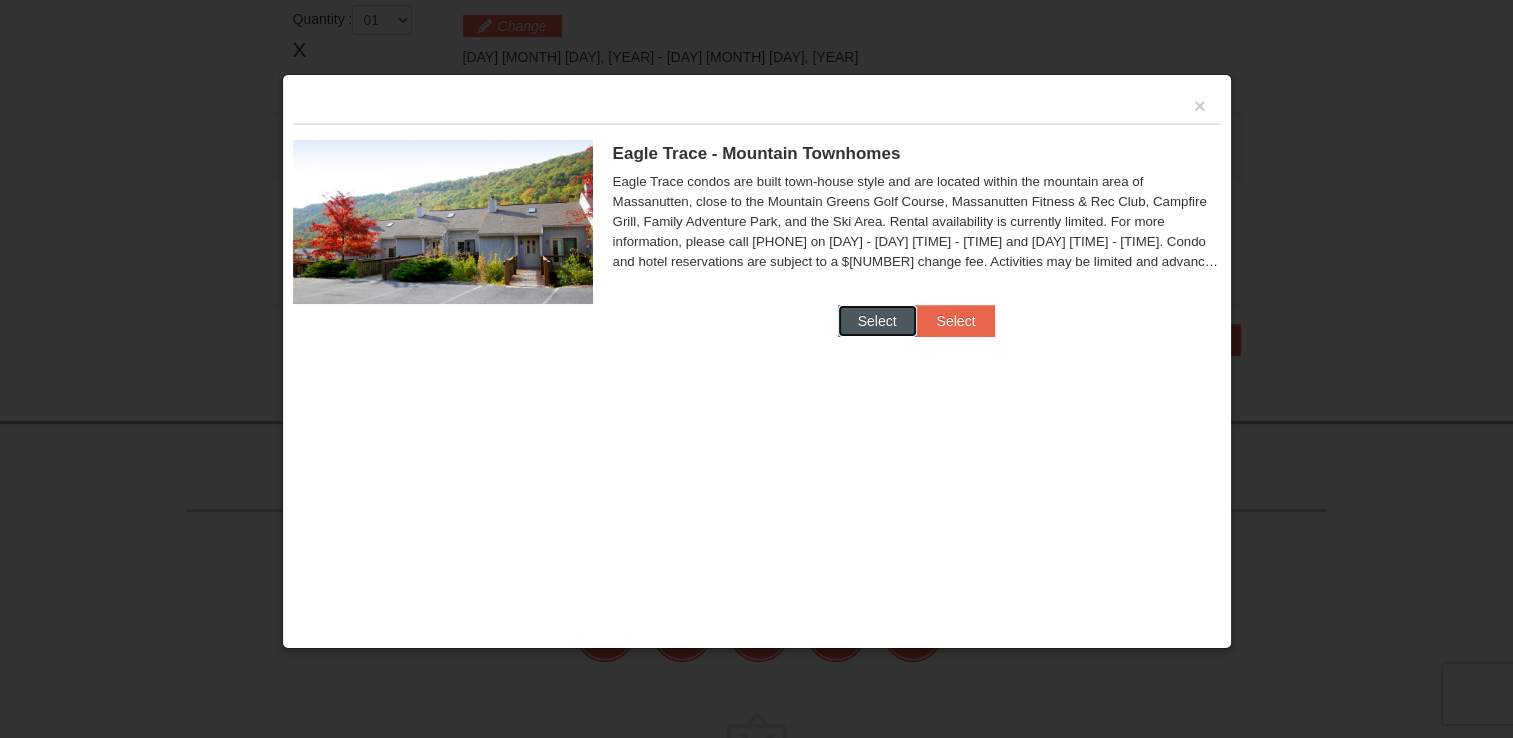 click on "Select" at bounding box center [877, 321] 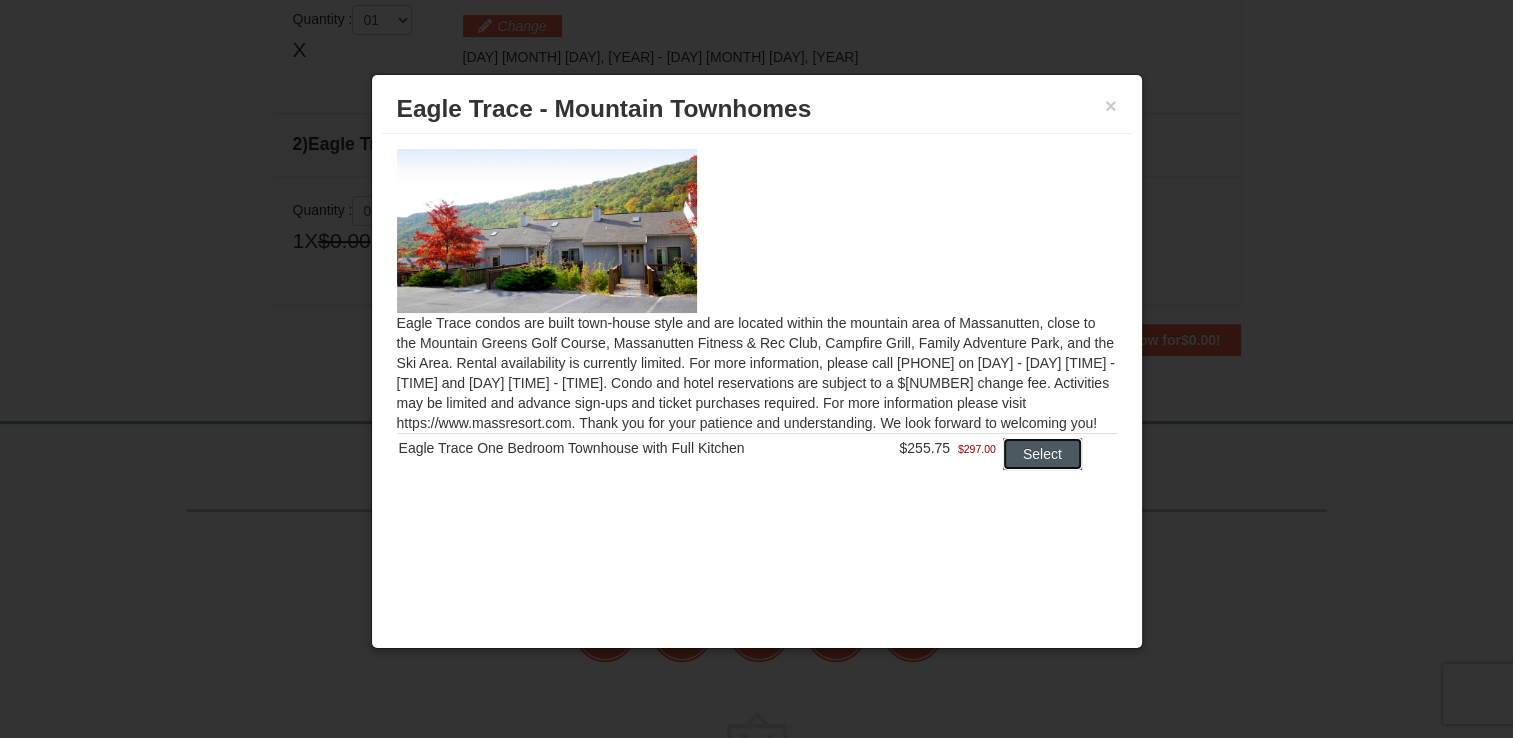 click on "Select" at bounding box center (1042, 454) 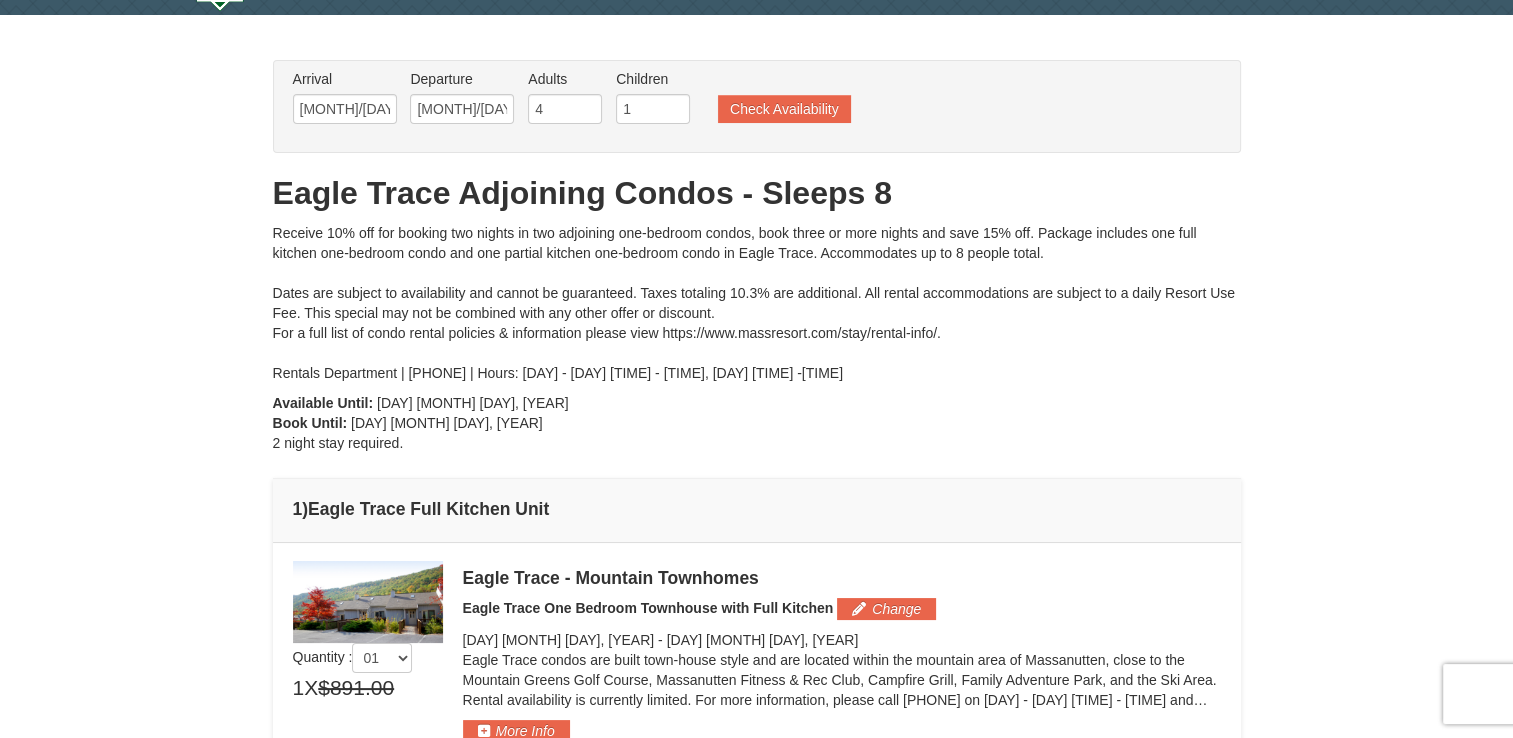 scroll, scrollTop: 53, scrollLeft: 0, axis: vertical 